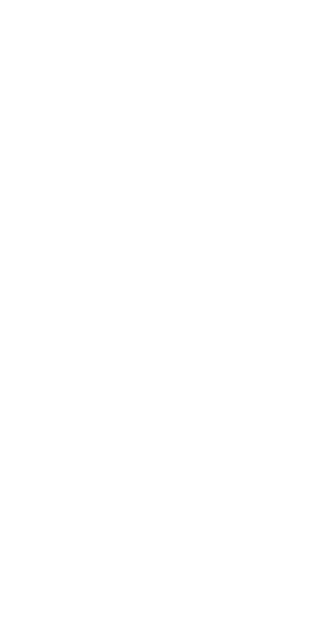 scroll, scrollTop: 0, scrollLeft: 0, axis: both 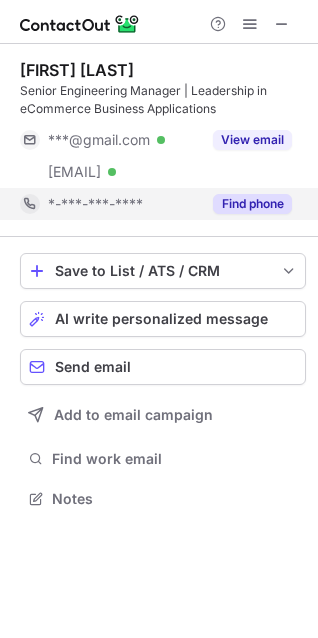 click on "Find phone" at bounding box center [252, 204] 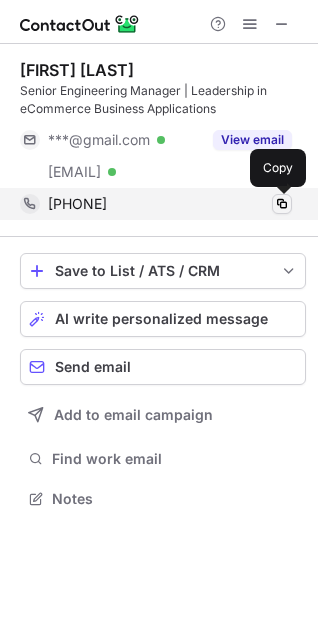 click at bounding box center [282, 204] 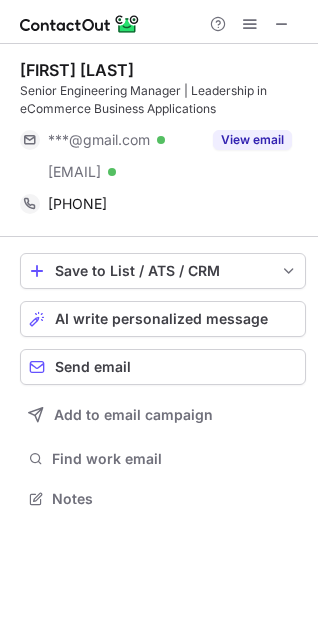 type 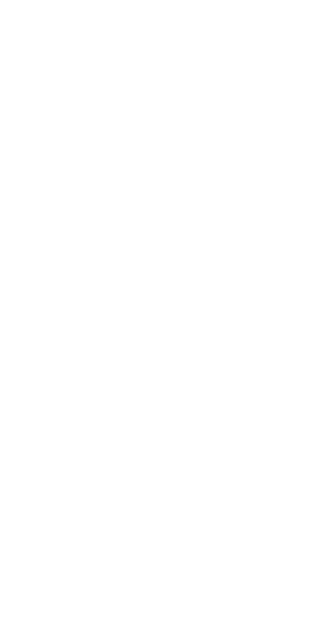 scroll, scrollTop: 0, scrollLeft: 0, axis: both 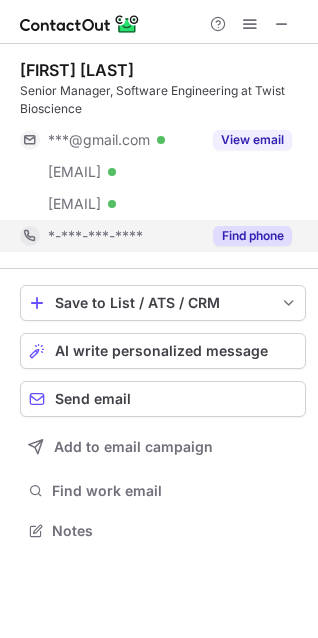 click on "Find phone" at bounding box center (252, 236) 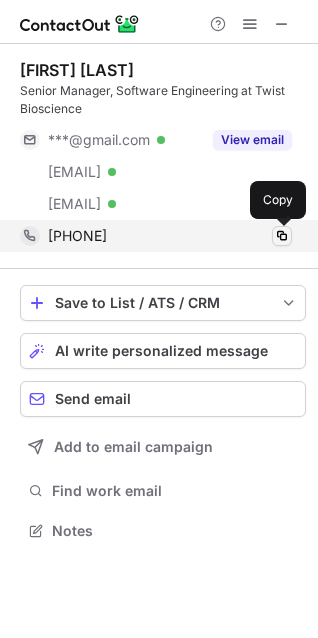 click at bounding box center [282, 236] 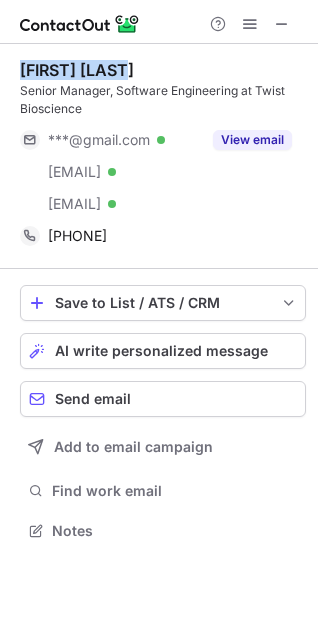 drag, startPoint x: 147, startPoint y: 68, endPoint x: 8, endPoint y: 67, distance: 139.0036 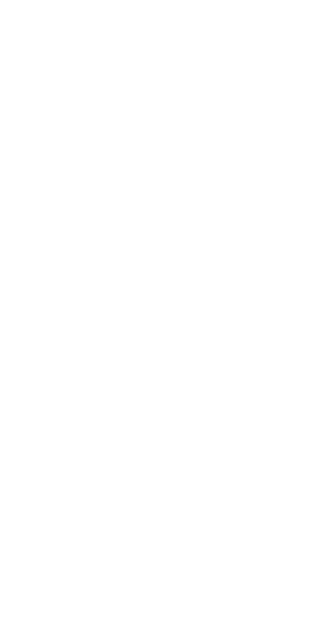 scroll, scrollTop: 0, scrollLeft: 0, axis: both 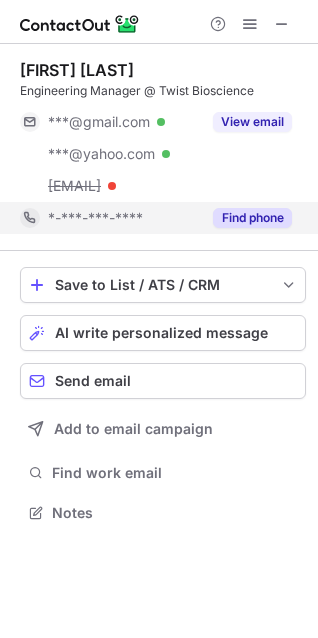 click on "Find phone" at bounding box center [252, 218] 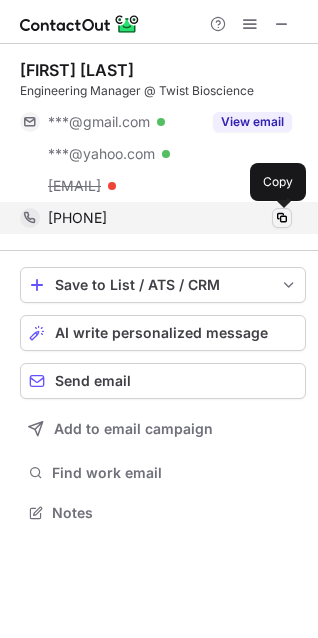 click at bounding box center (282, 218) 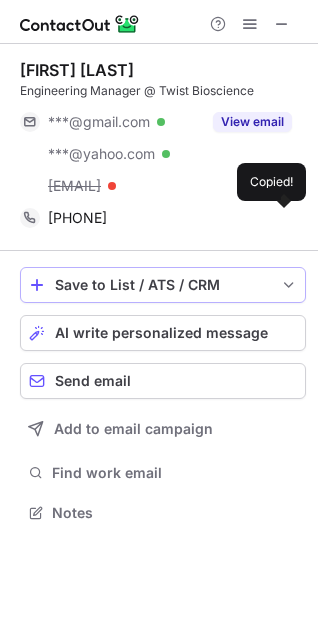 type 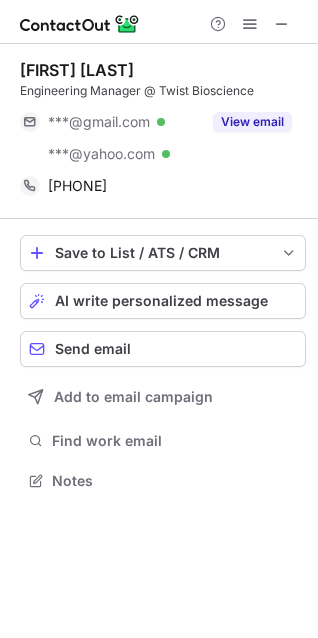 scroll, scrollTop: 467, scrollLeft: 318, axis: both 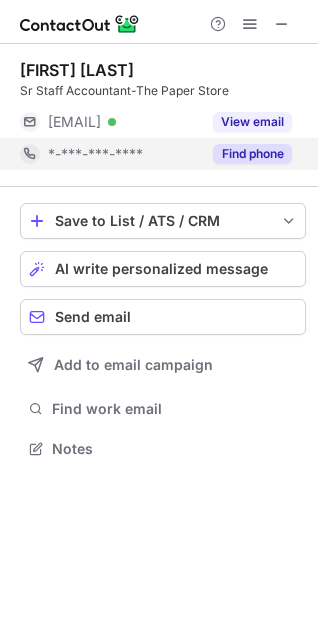 click on "Find phone" at bounding box center (252, 154) 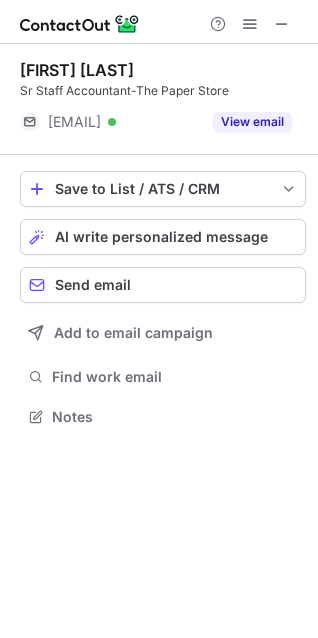 scroll, scrollTop: 403, scrollLeft: 318, axis: both 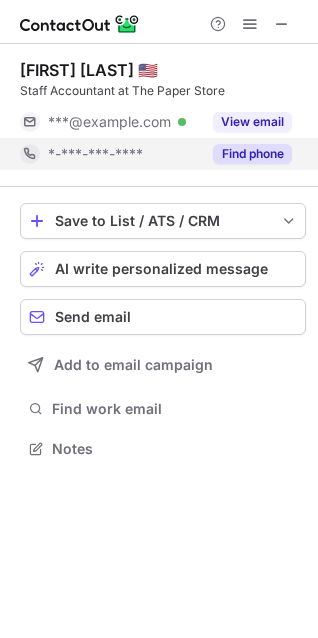 click on "Find phone" at bounding box center (252, 154) 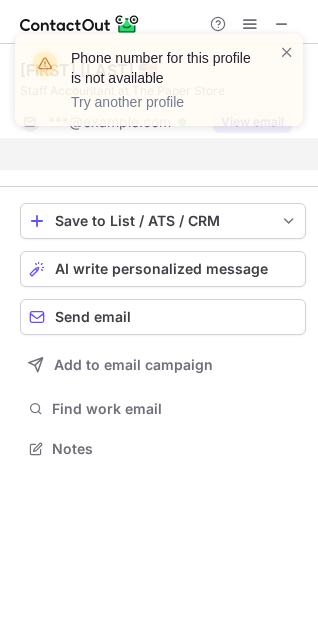 scroll, scrollTop: 403, scrollLeft: 318, axis: both 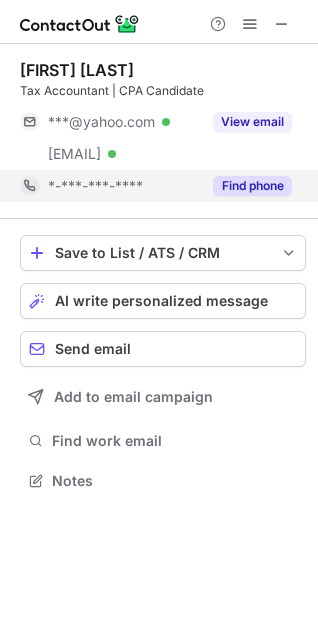 click on "Find phone" at bounding box center [252, 186] 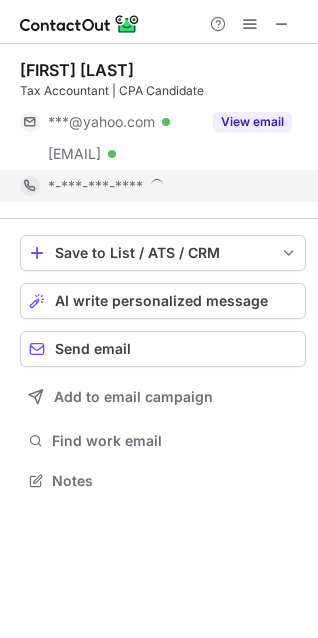 scroll, scrollTop: 10, scrollLeft: 10, axis: both 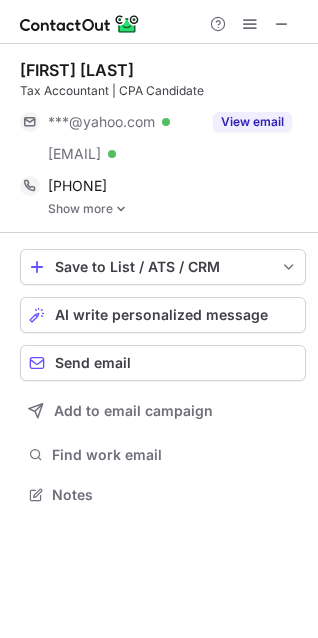 click on "Show more" at bounding box center [177, 209] 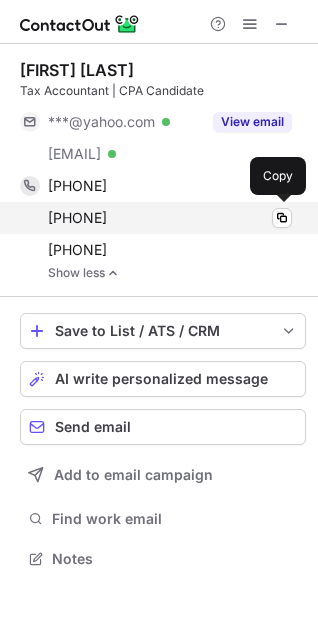scroll, scrollTop: 10, scrollLeft: 10, axis: both 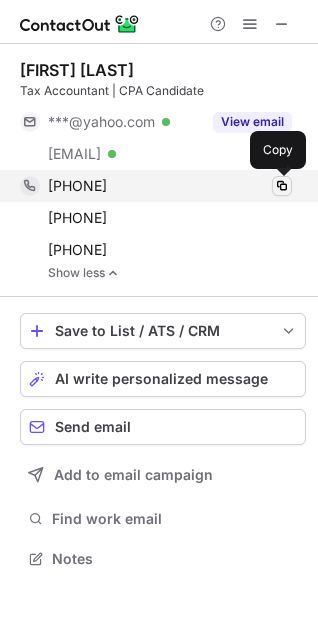 click at bounding box center [282, 186] 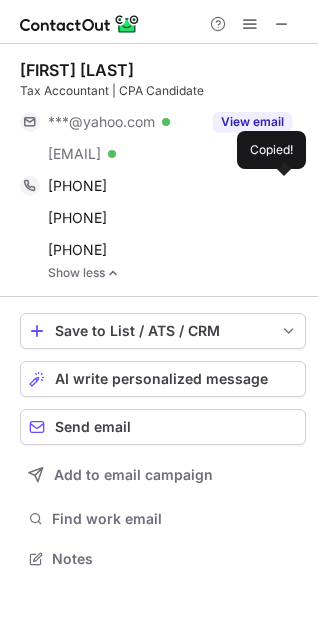 type 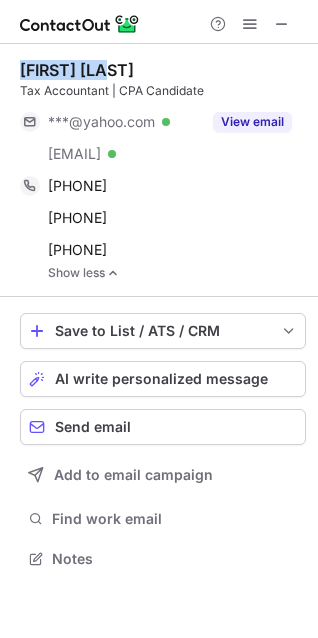 drag, startPoint x: 124, startPoint y: 62, endPoint x: 12, endPoint y: 74, distance: 112.64102 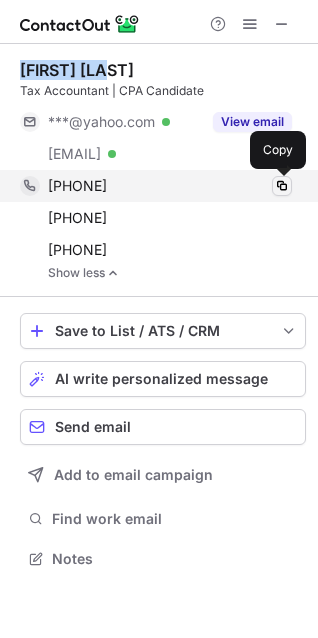 click at bounding box center [282, 186] 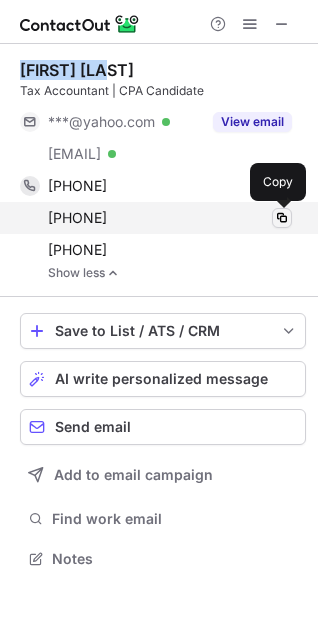 click at bounding box center (282, 218) 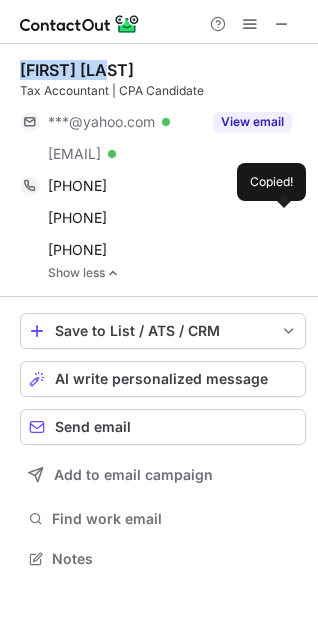 type 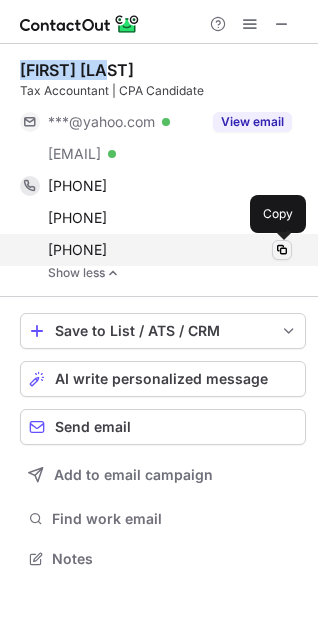 click at bounding box center [282, 250] 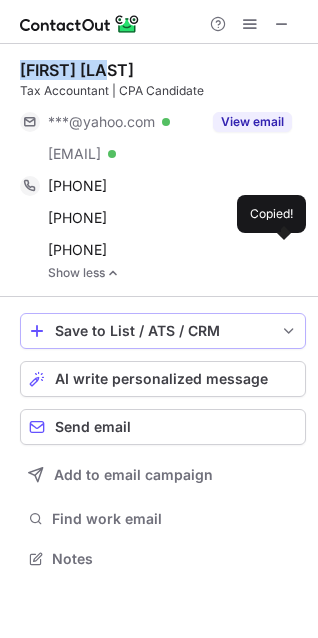 type 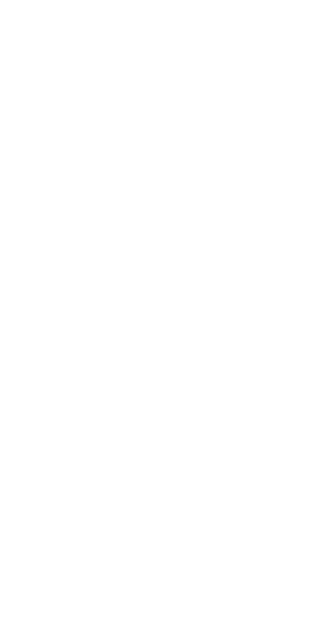 scroll, scrollTop: 0, scrollLeft: 0, axis: both 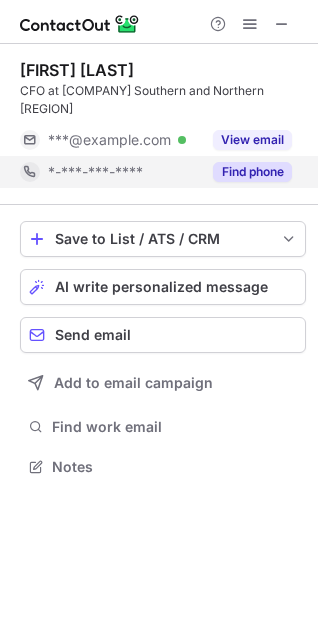 click on "Find phone" at bounding box center (252, 172) 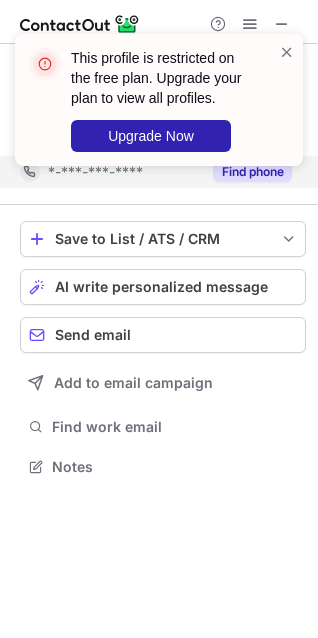 click on "This profile is restricted on the free plan. Upgrade your plan to view all profiles. Upgrade Now" at bounding box center (159, 108) 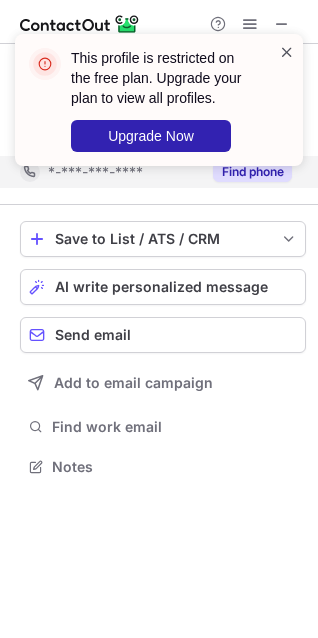 click at bounding box center (287, 52) 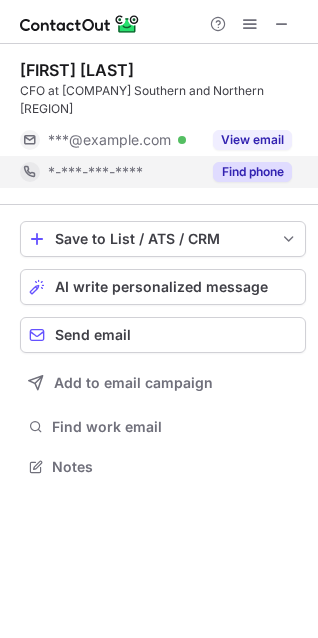 click on "This profile is restricted on the free plan. Upgrade your plan to view all profiles. Upgrade Now" at bounding box center (159, 108) 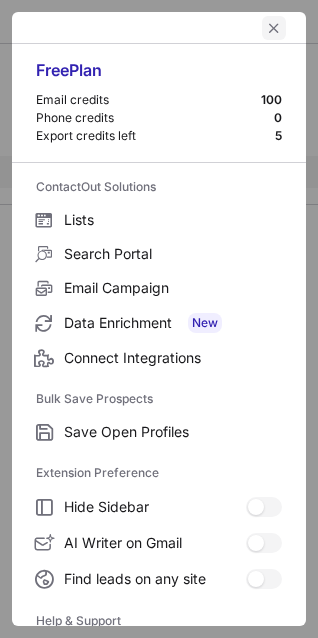 click at bounding box center [274, 28] 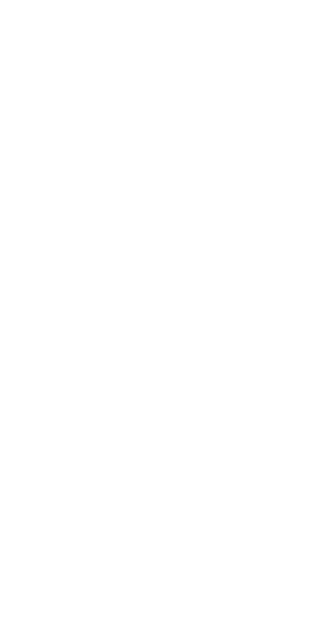 scroll, scrollTop: 0, scrollLeft: 0, axis: both 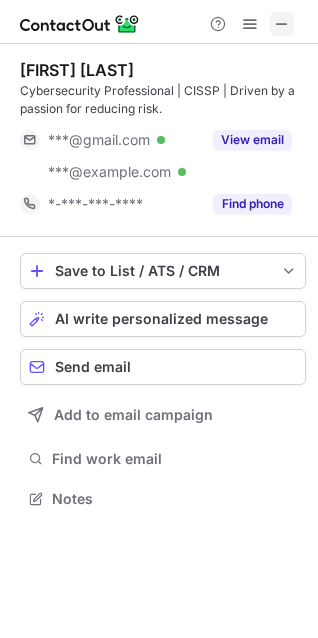 click at bounding box center [282, 24] 